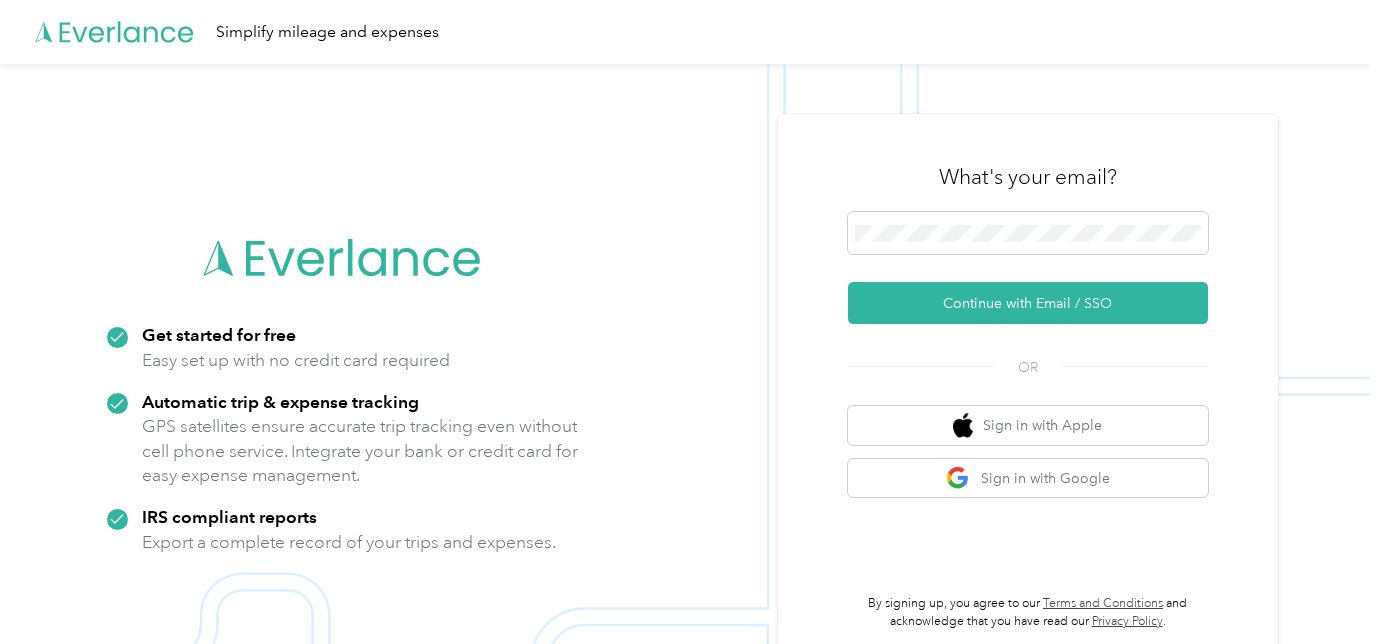 scroll, scrollTop: 0, scrollLeft: 0, axis: both 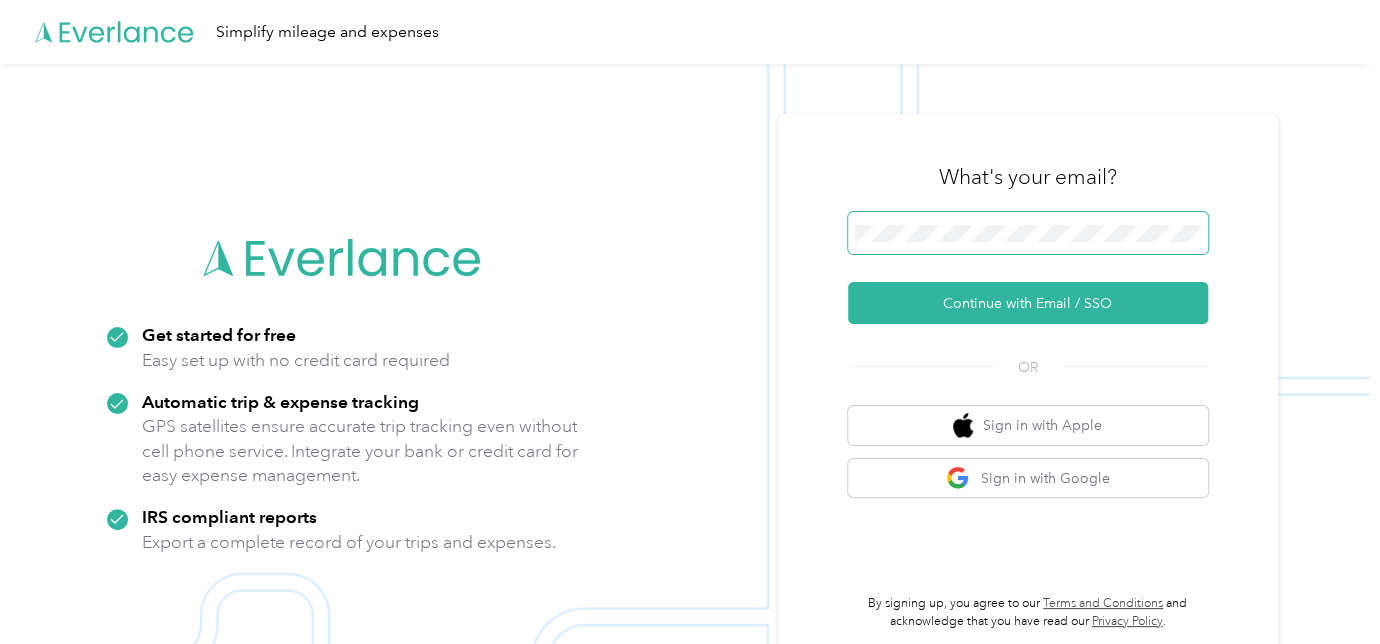 click at bounding box center [1028, 233] 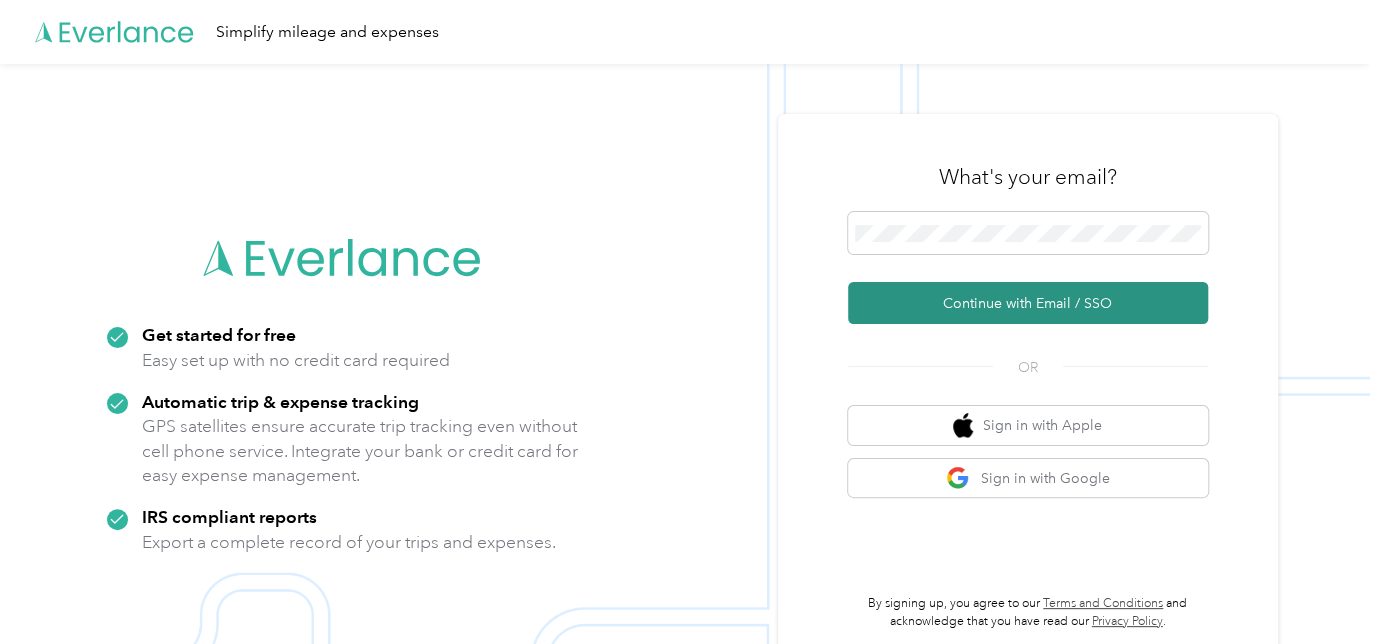 click on "Continue with Email / SSO" at bounding box center [1028, 303] 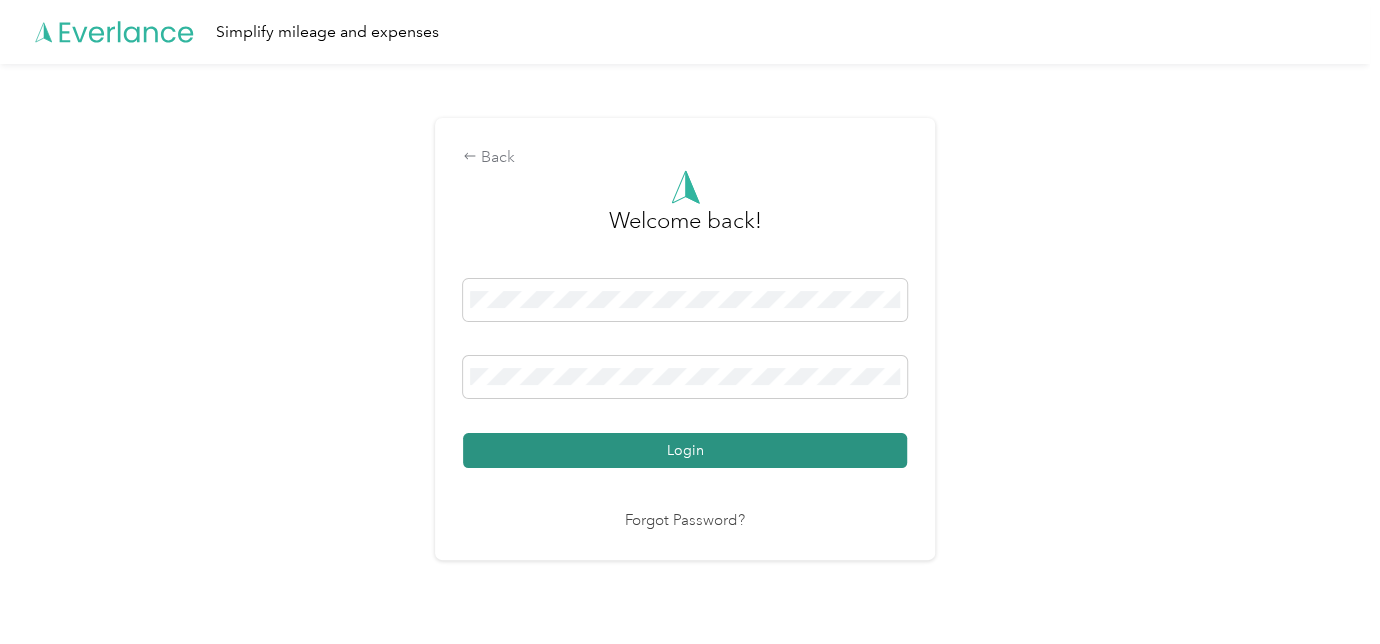 click on "Login" at bounding box center [685, 450] 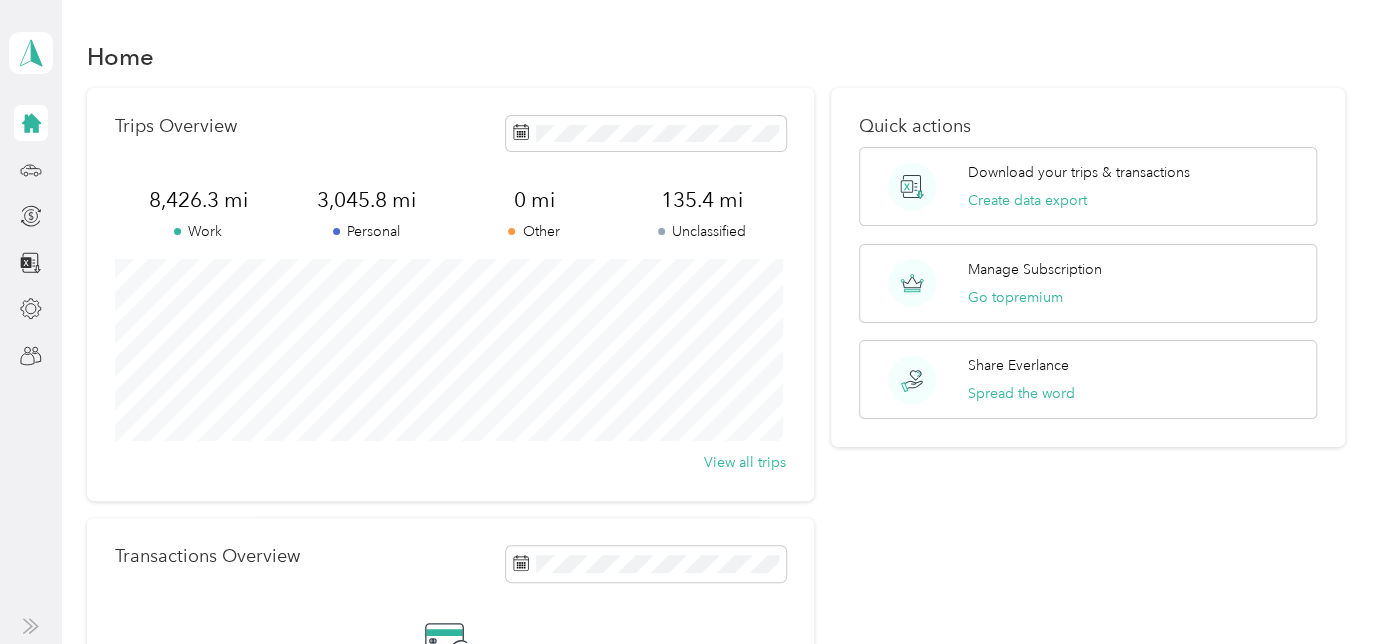 click 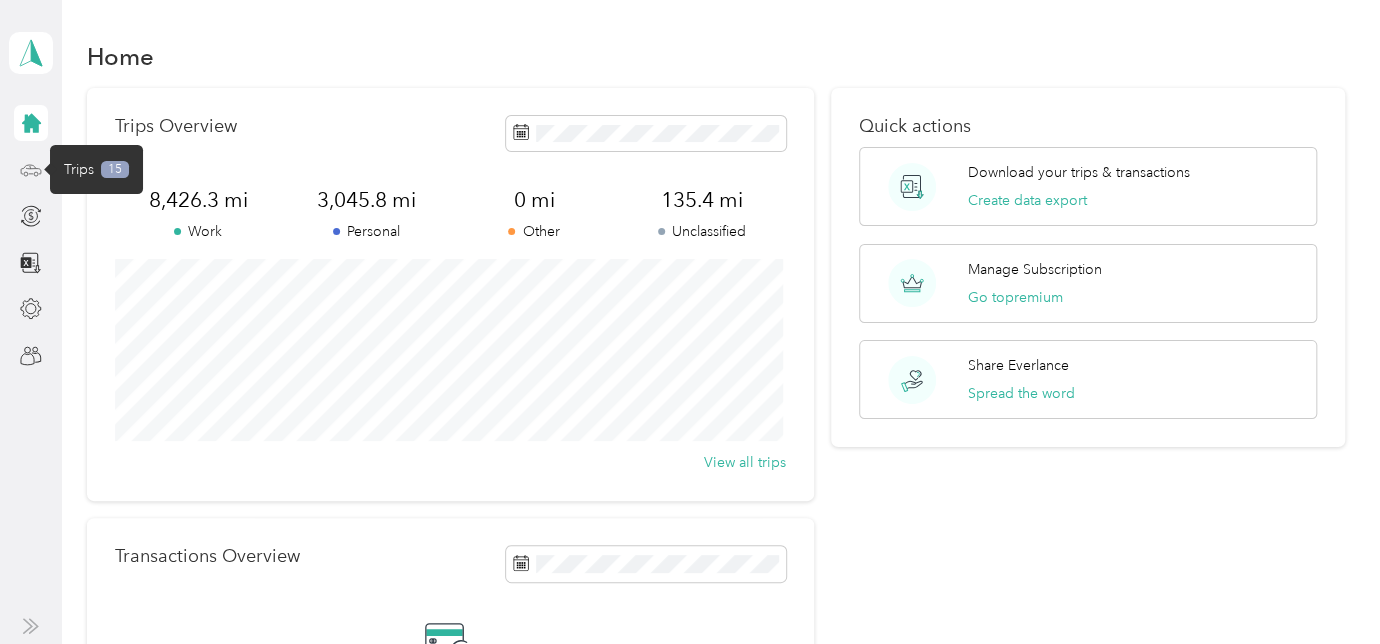 click 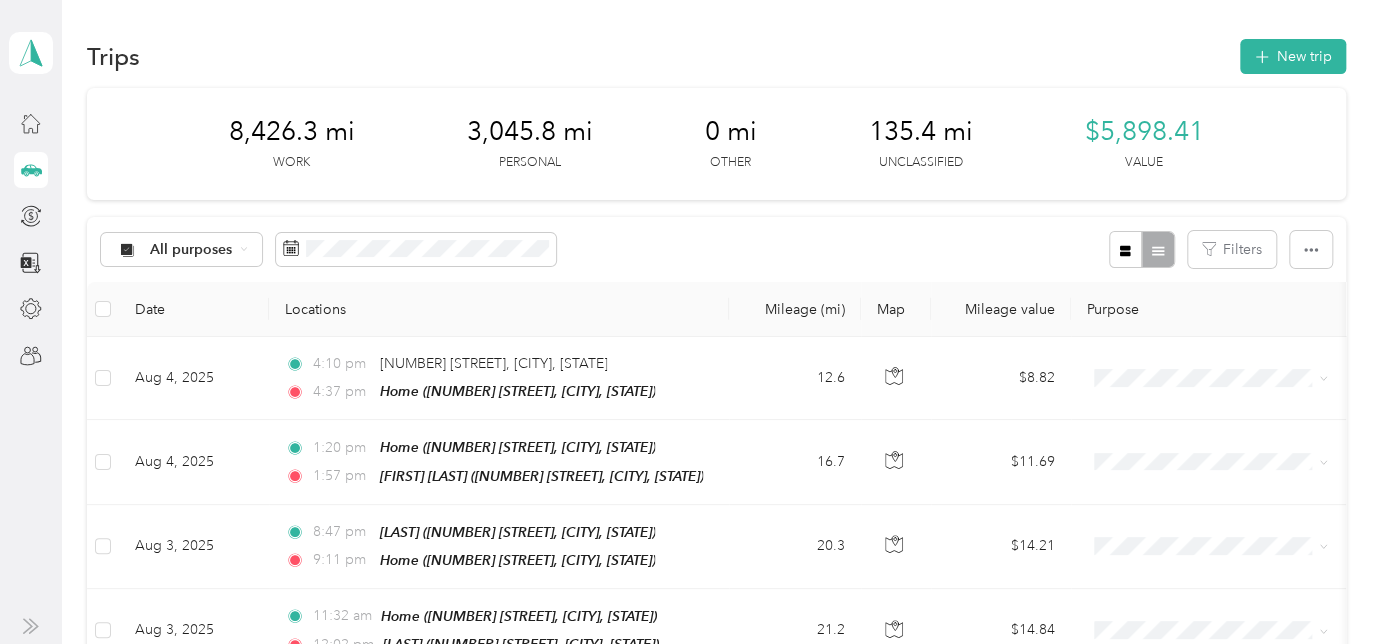click 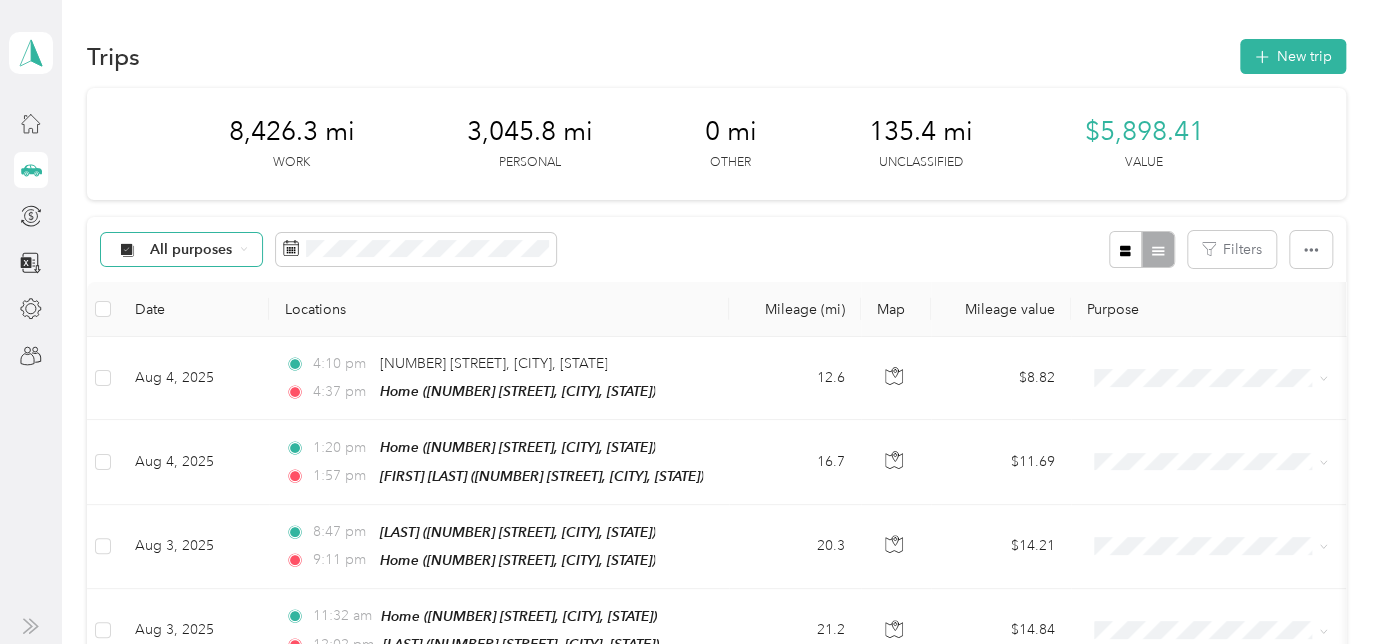 click 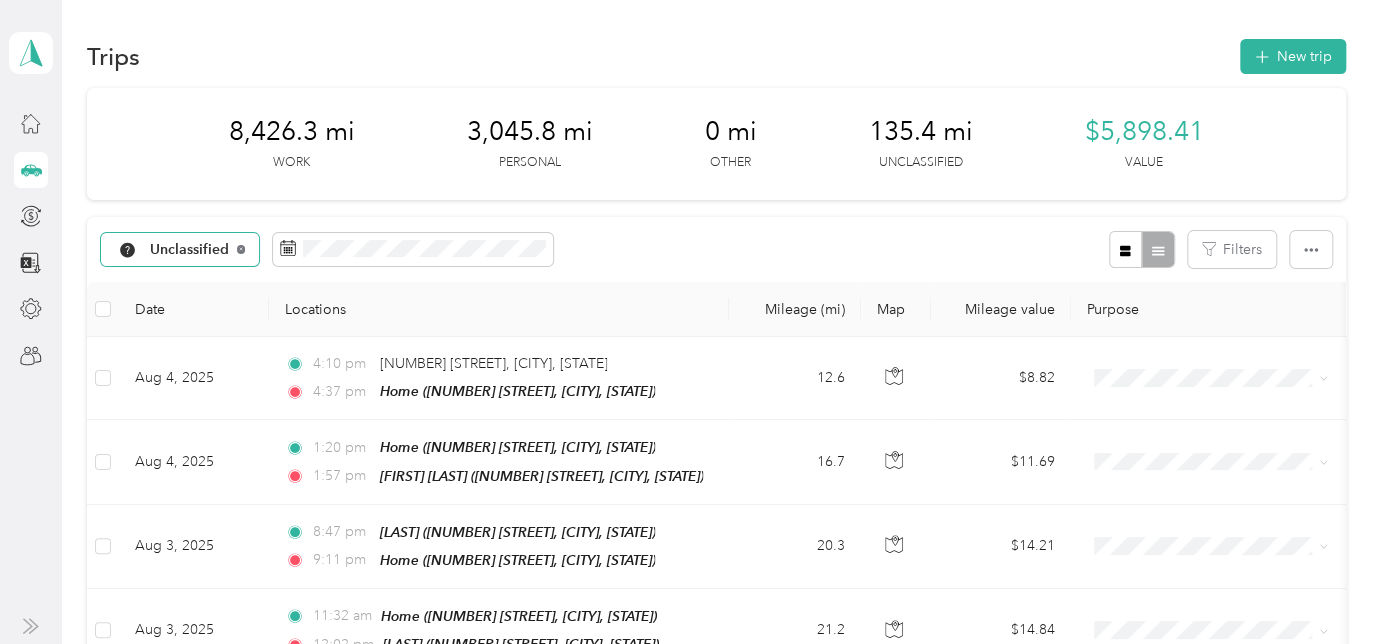 click 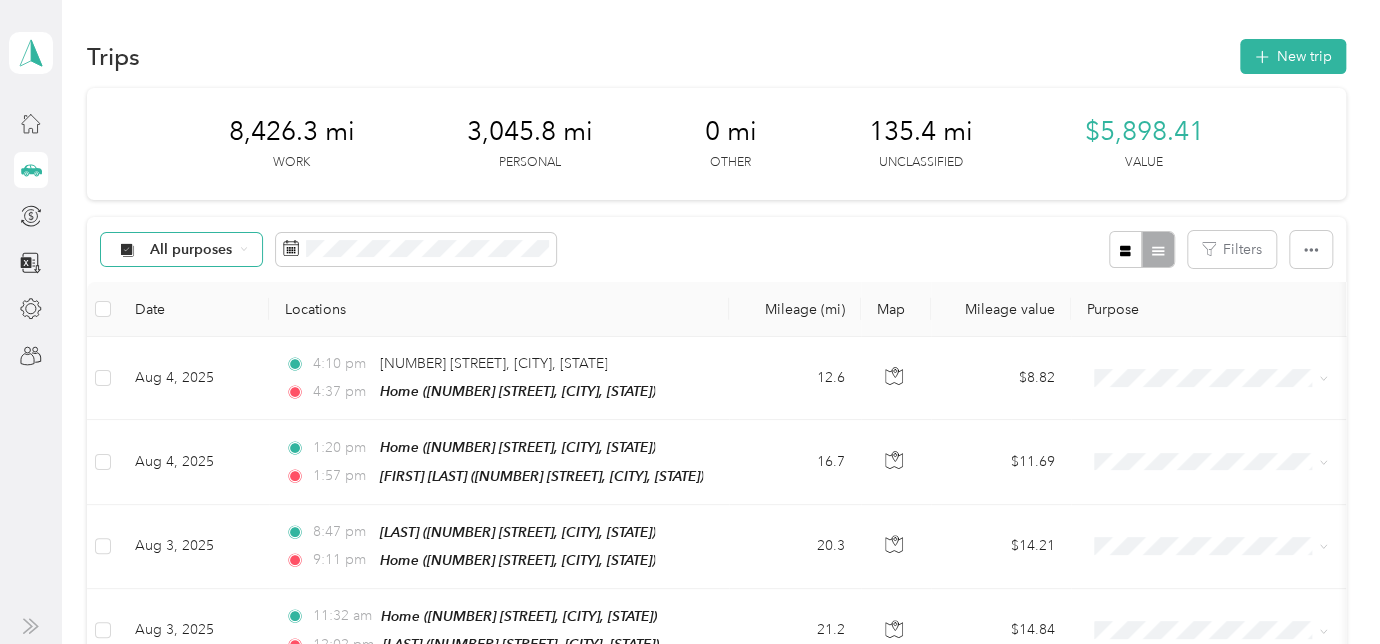 click 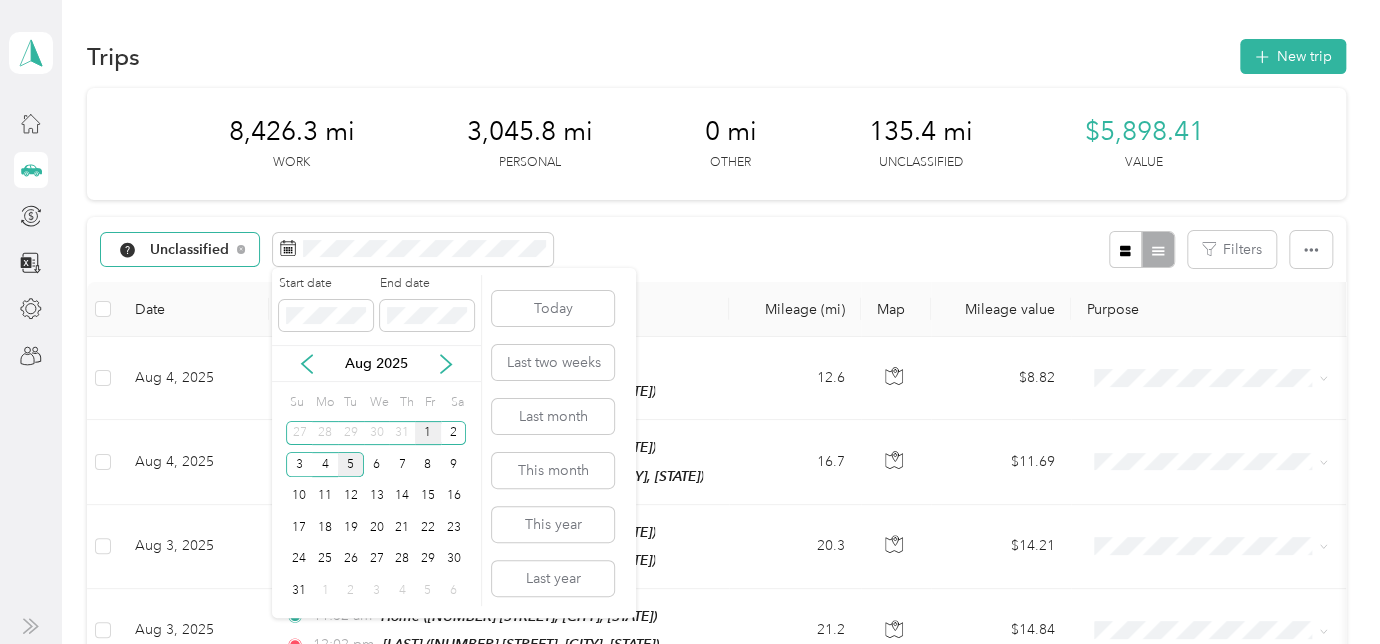 click on "1" at bounding box center [428, 433] 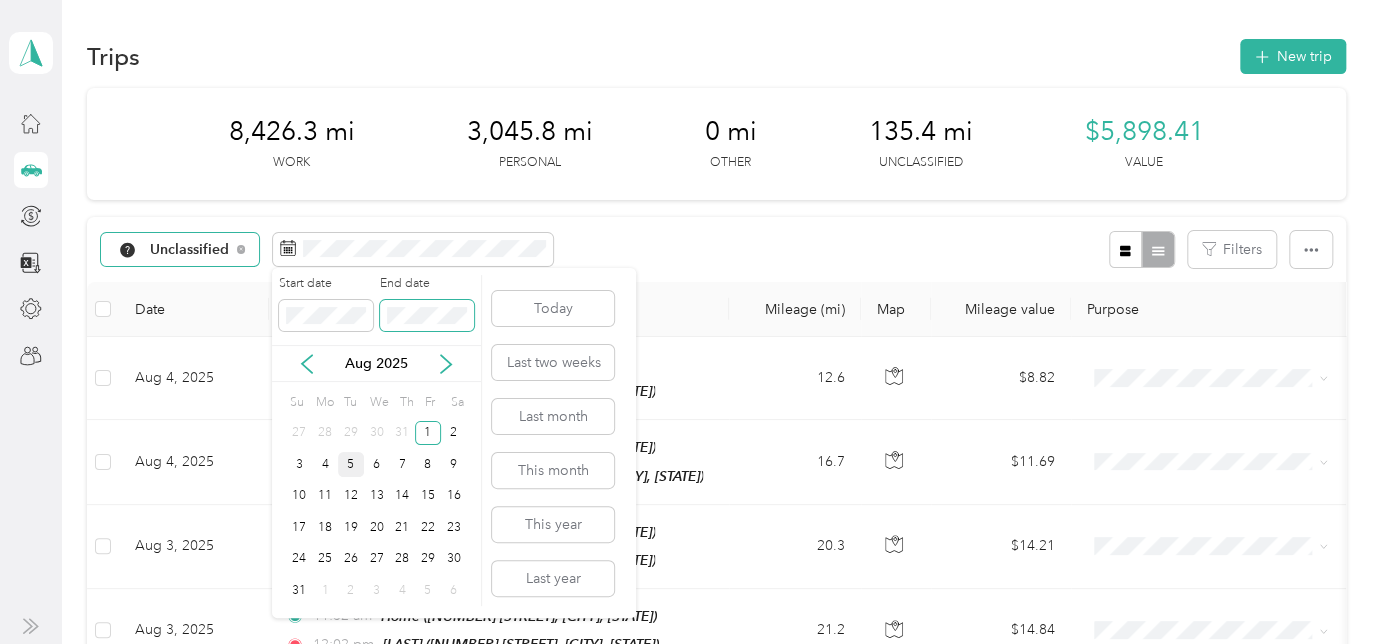 click at bounding box center (427, 316) 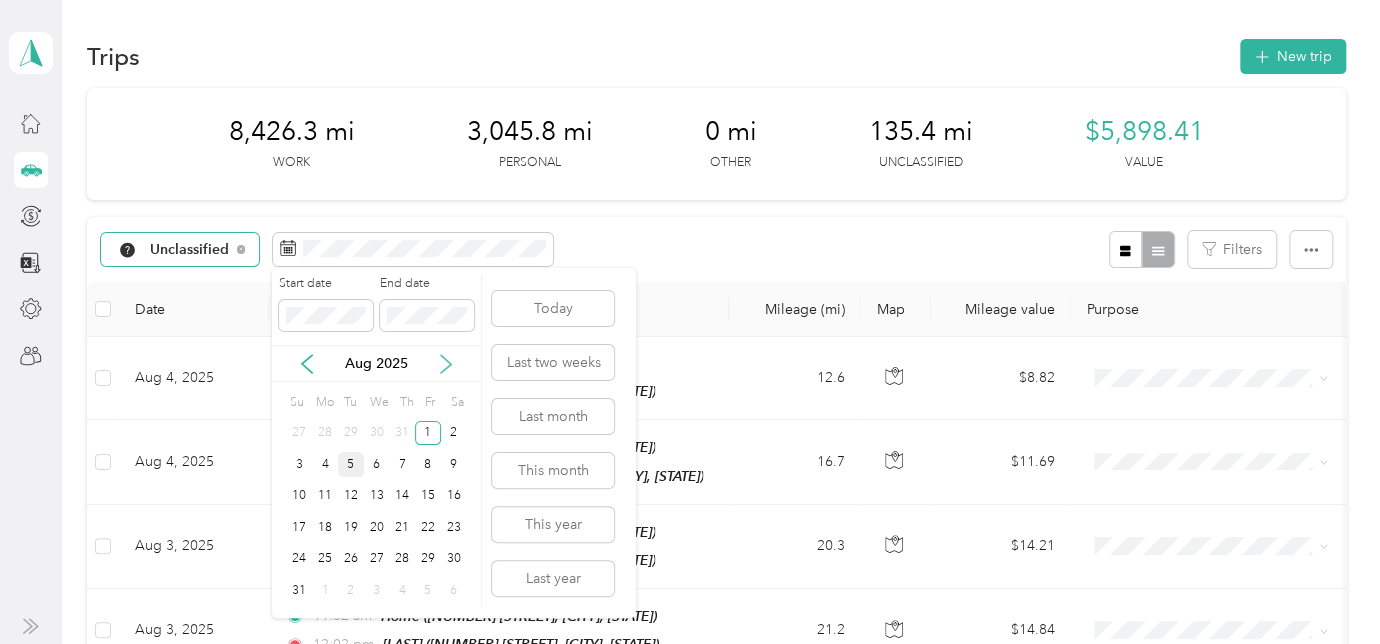 click 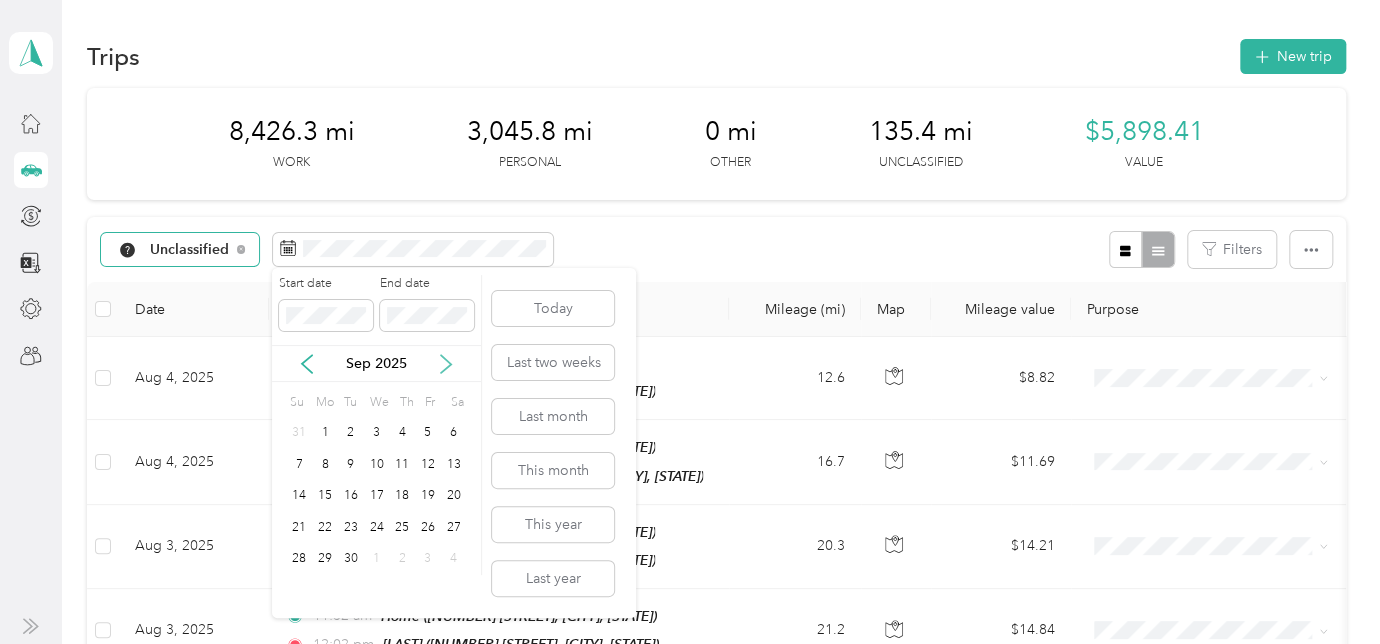 click 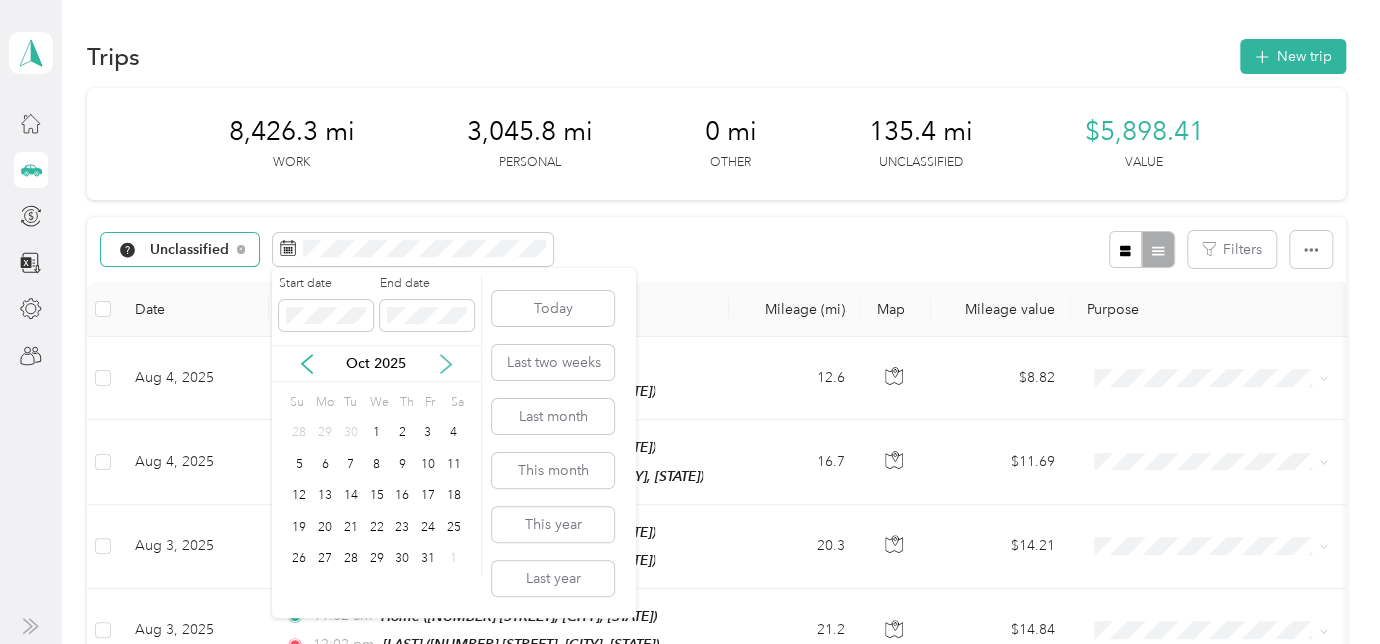 click 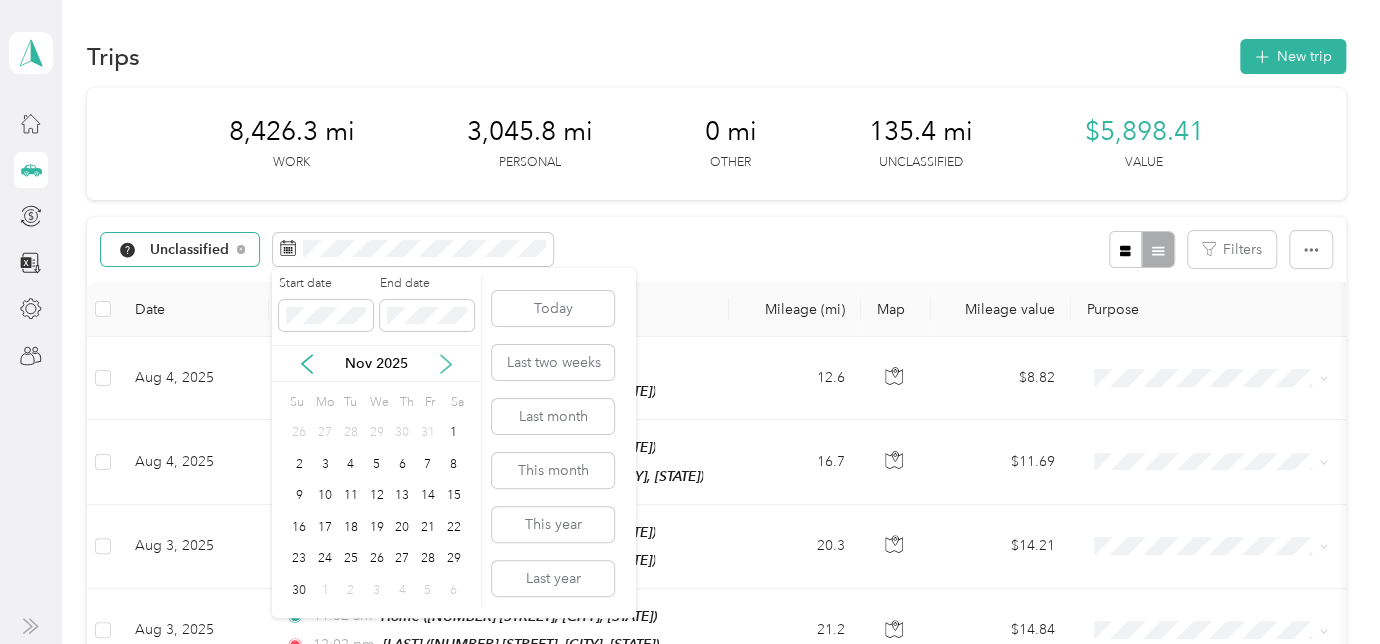 click 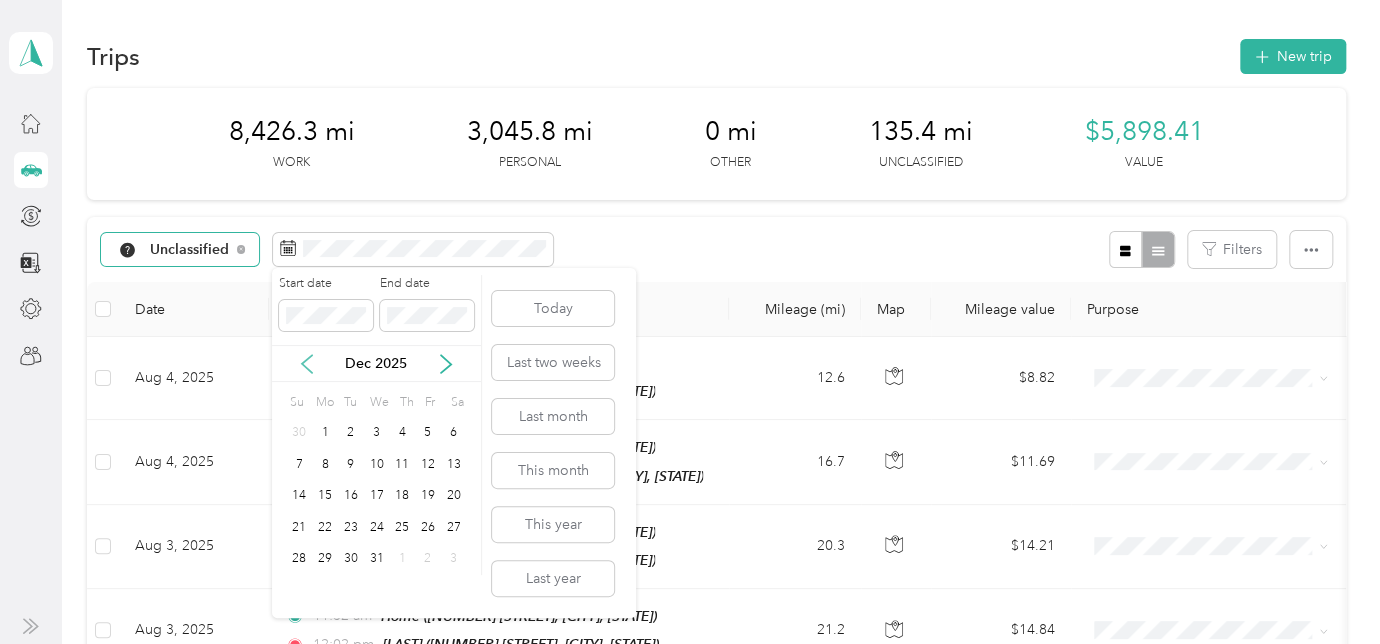 click 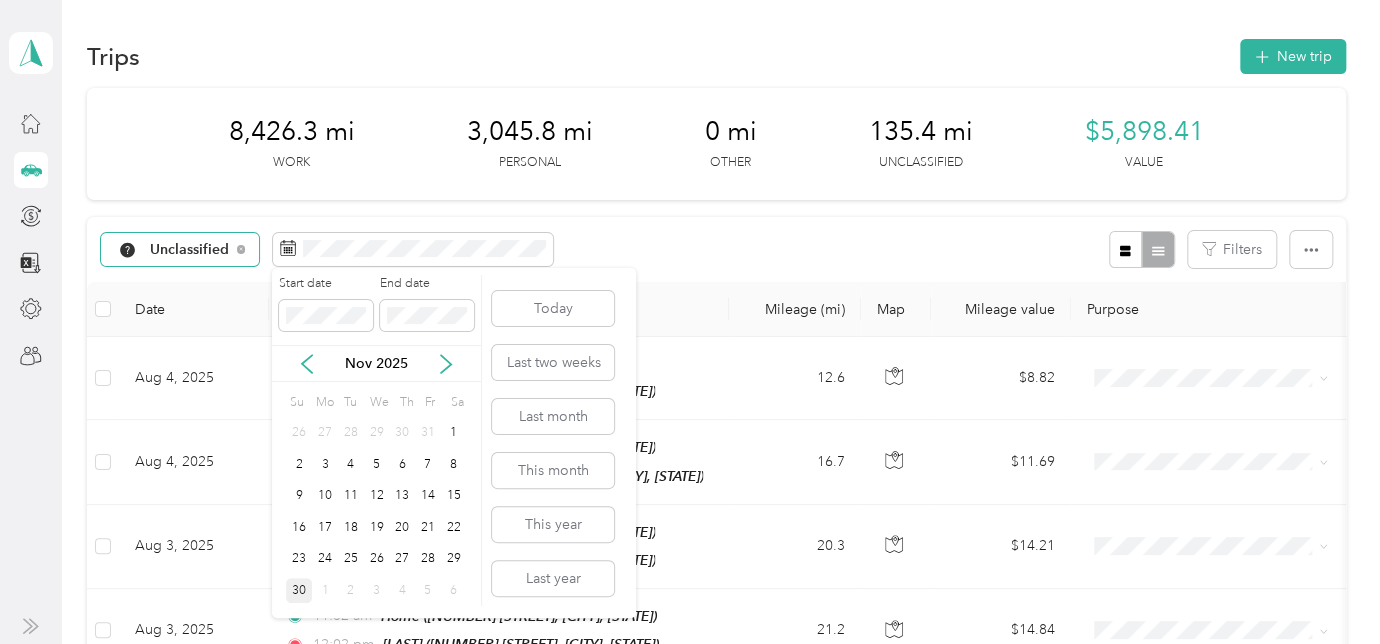 click on "30" at bounding box center (299, 590) 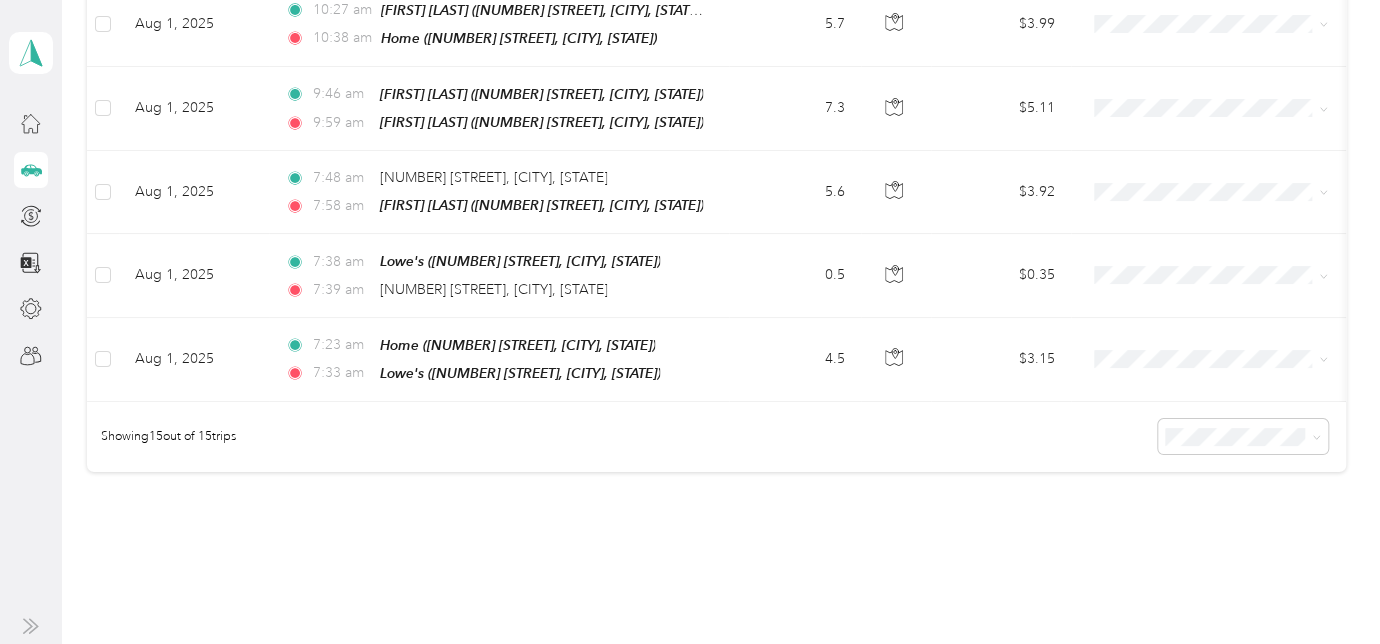 scroll, scrollTop: 1282, scrollLeft: 0, axis: vertical 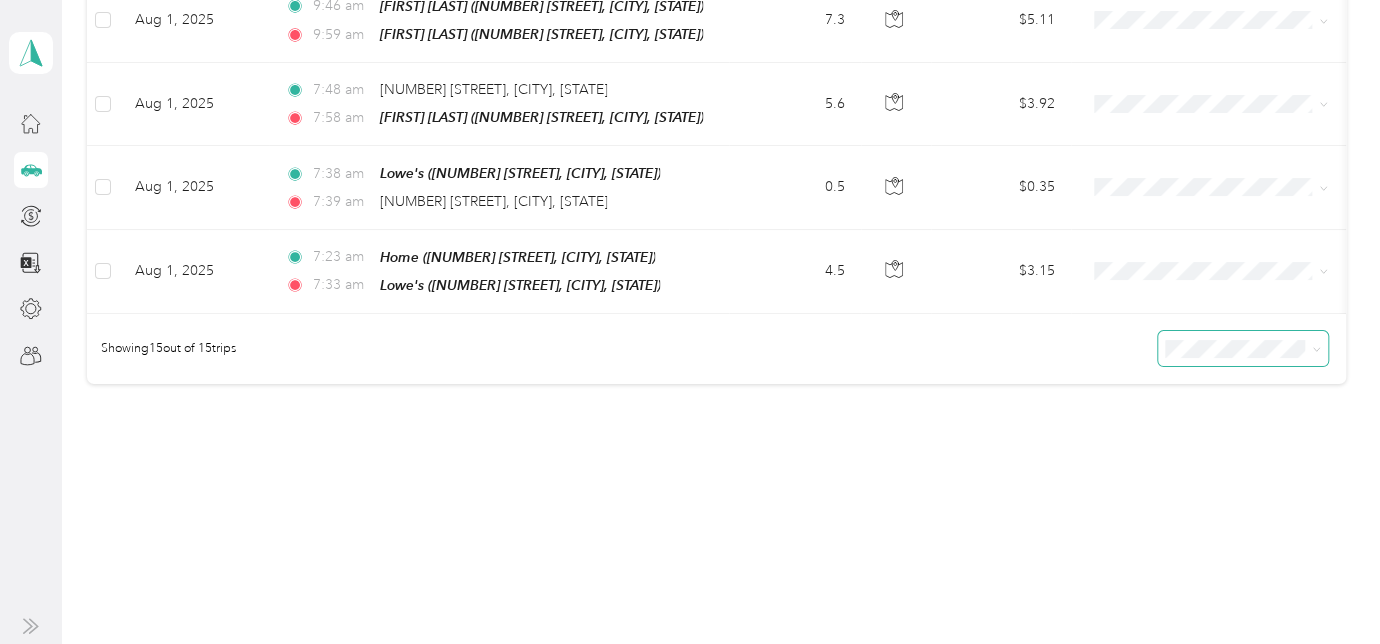 click 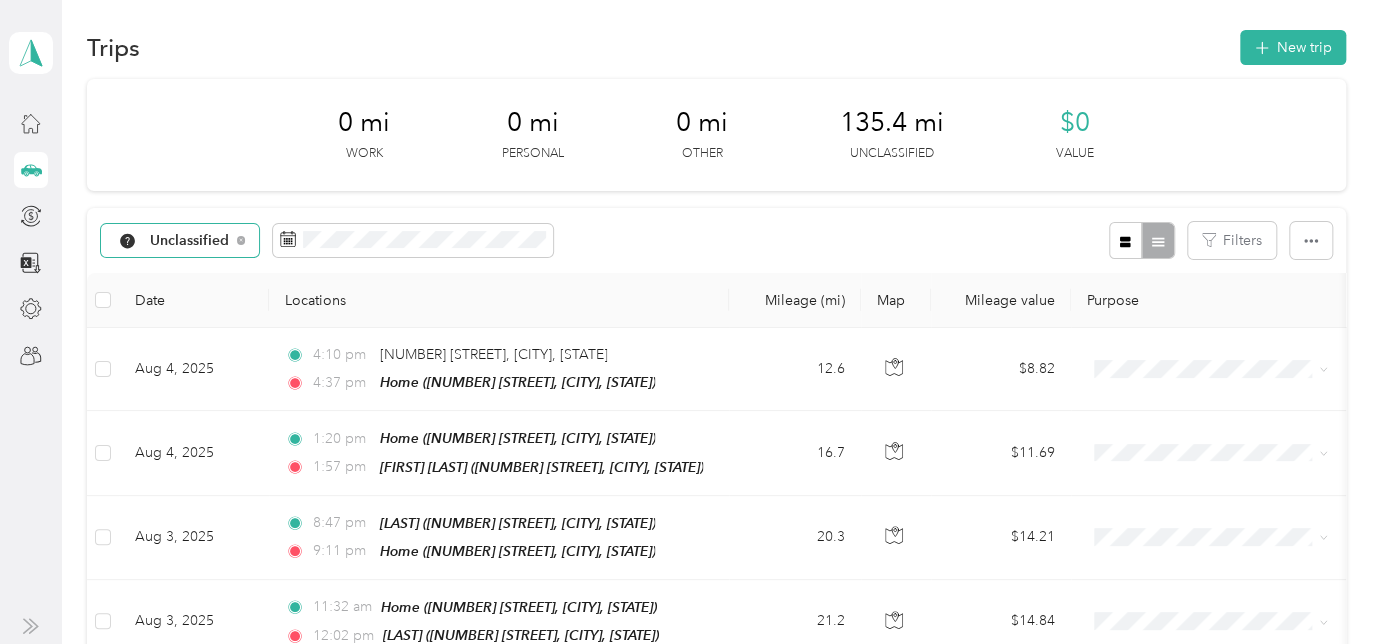 scroll, scrollTop: 0, scrollLeft: 0, axis: both 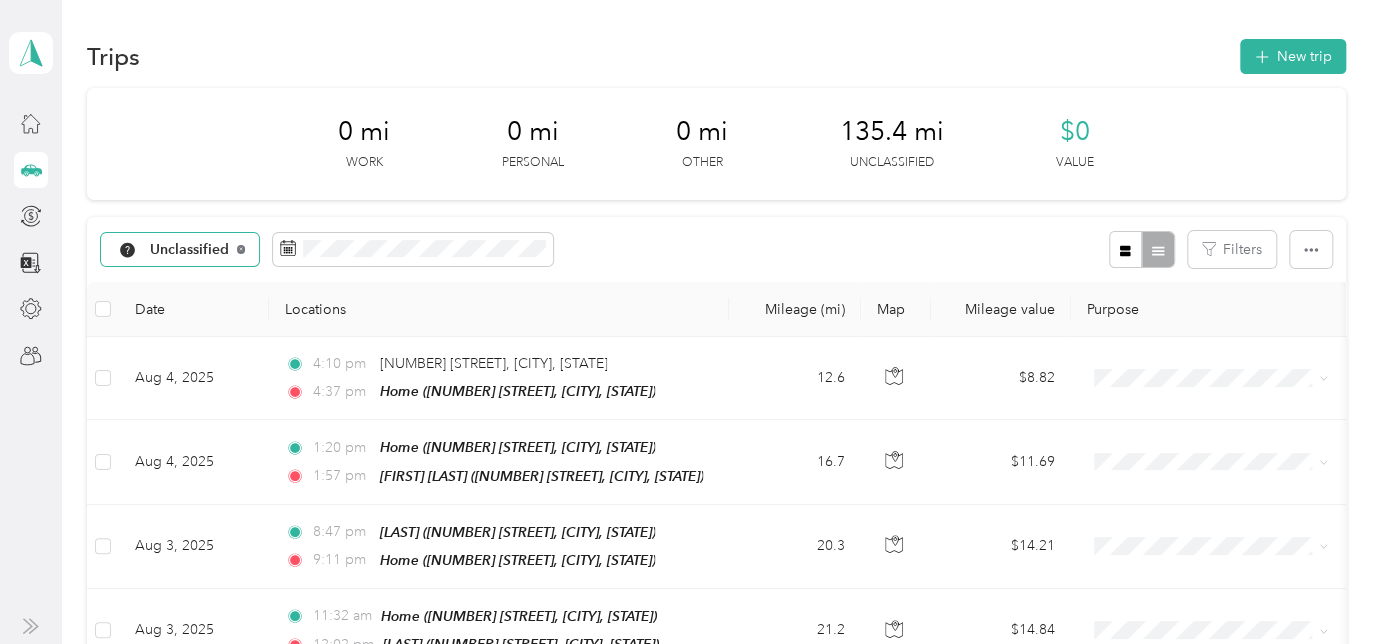 click 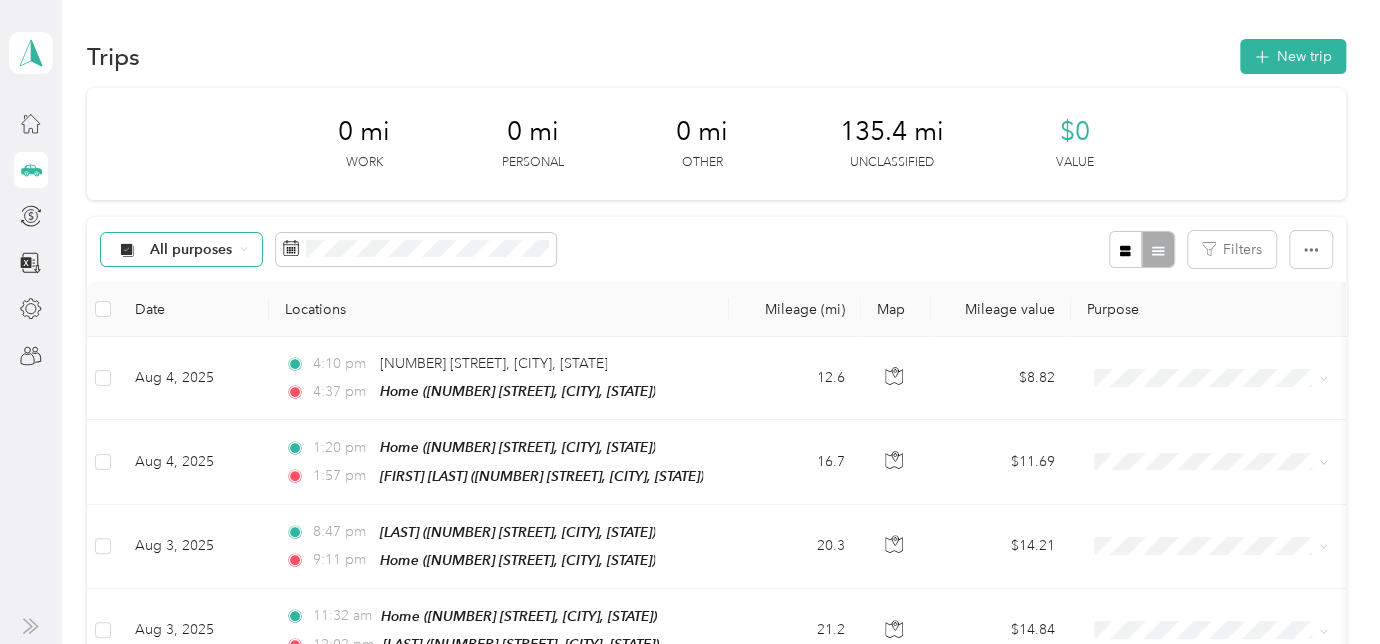 click 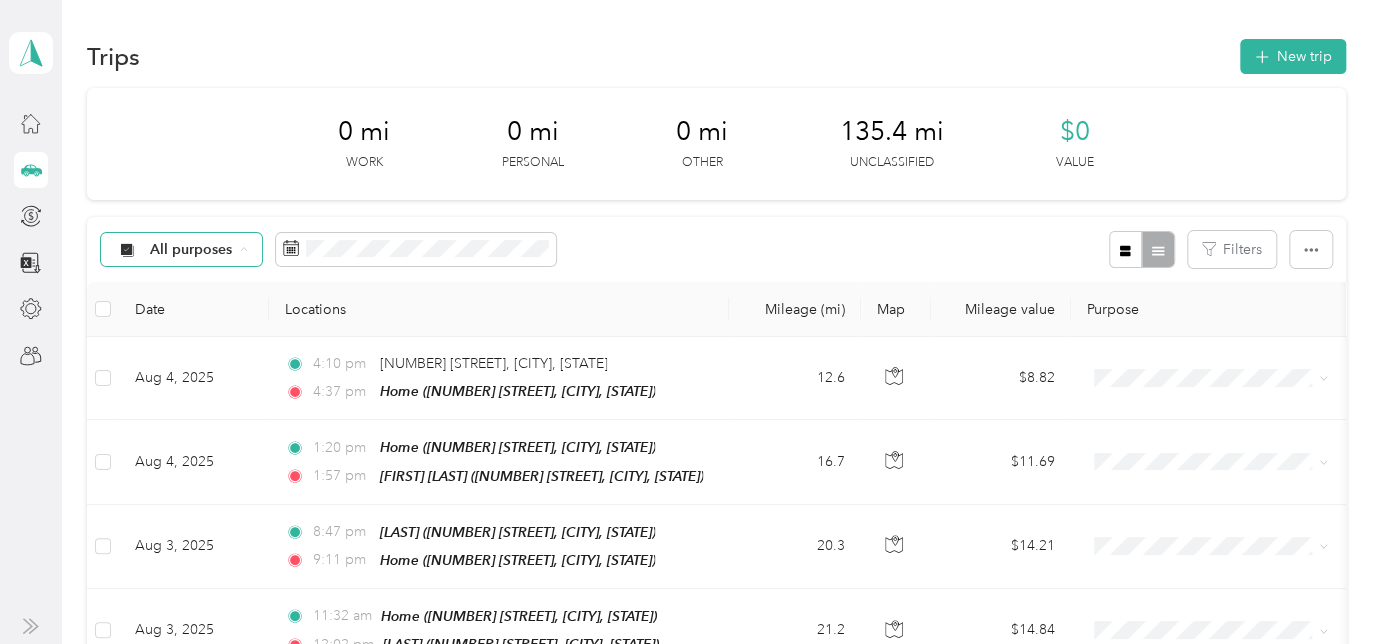click on "0   mi Work 0   mi Personal 0   mi Other 135.4   mi Unclassified $0 Value" at bounding box center [716, 144] 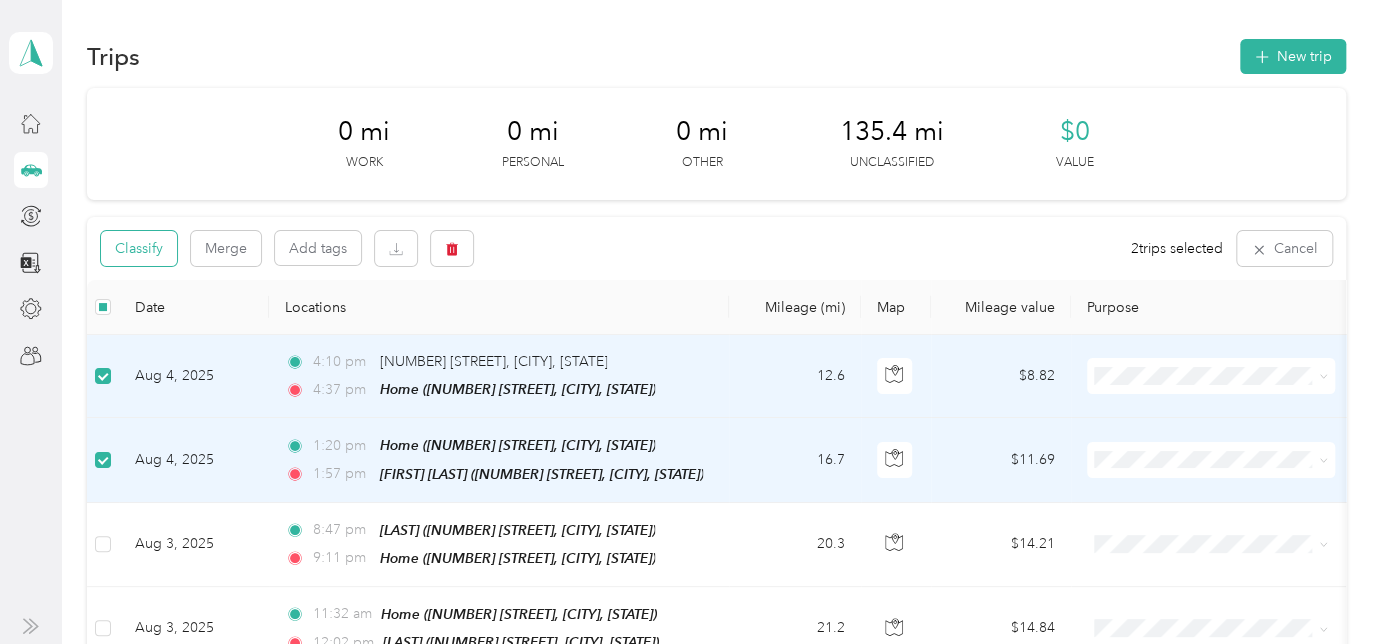 click on "Classify" at bounding box center [139, 248] 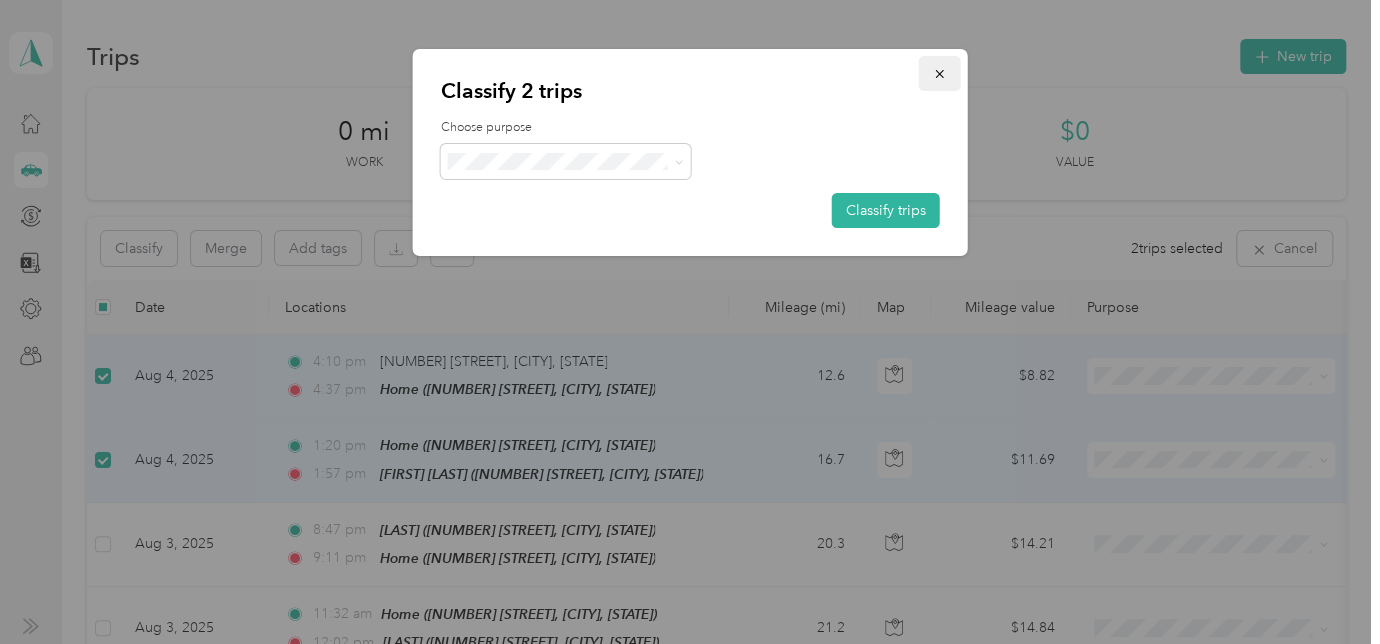 click 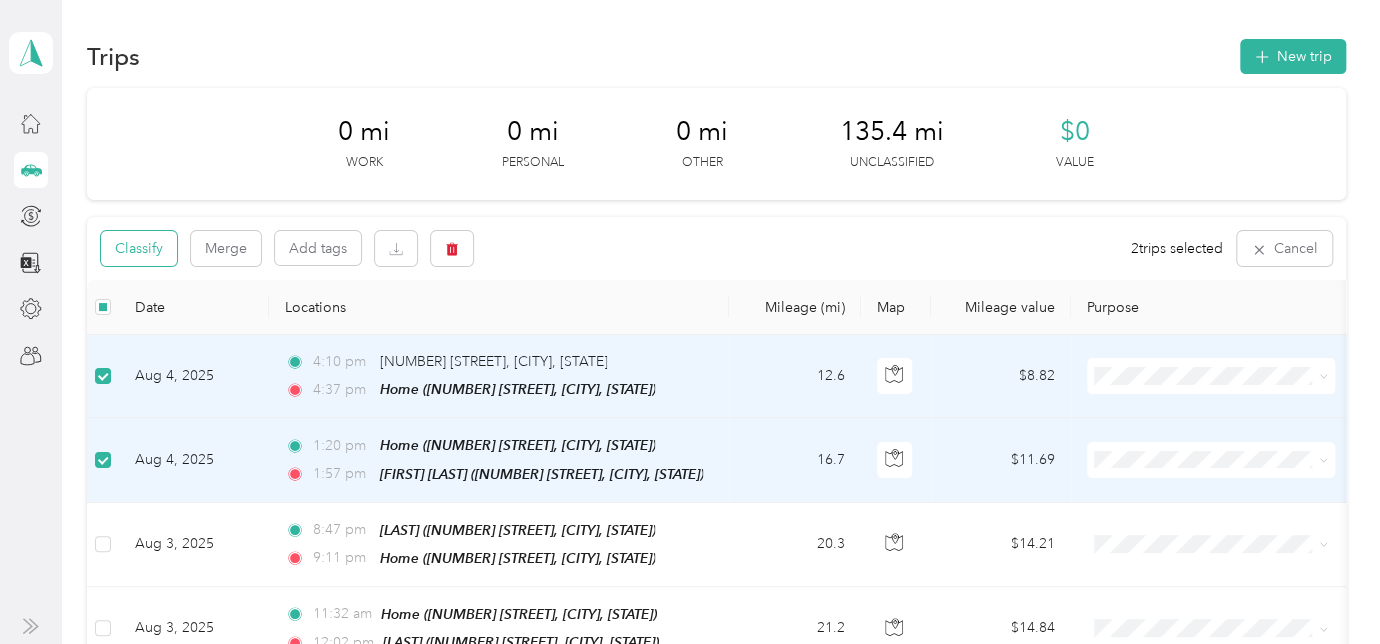 click on "Classify" at bounding box center [139, 248] 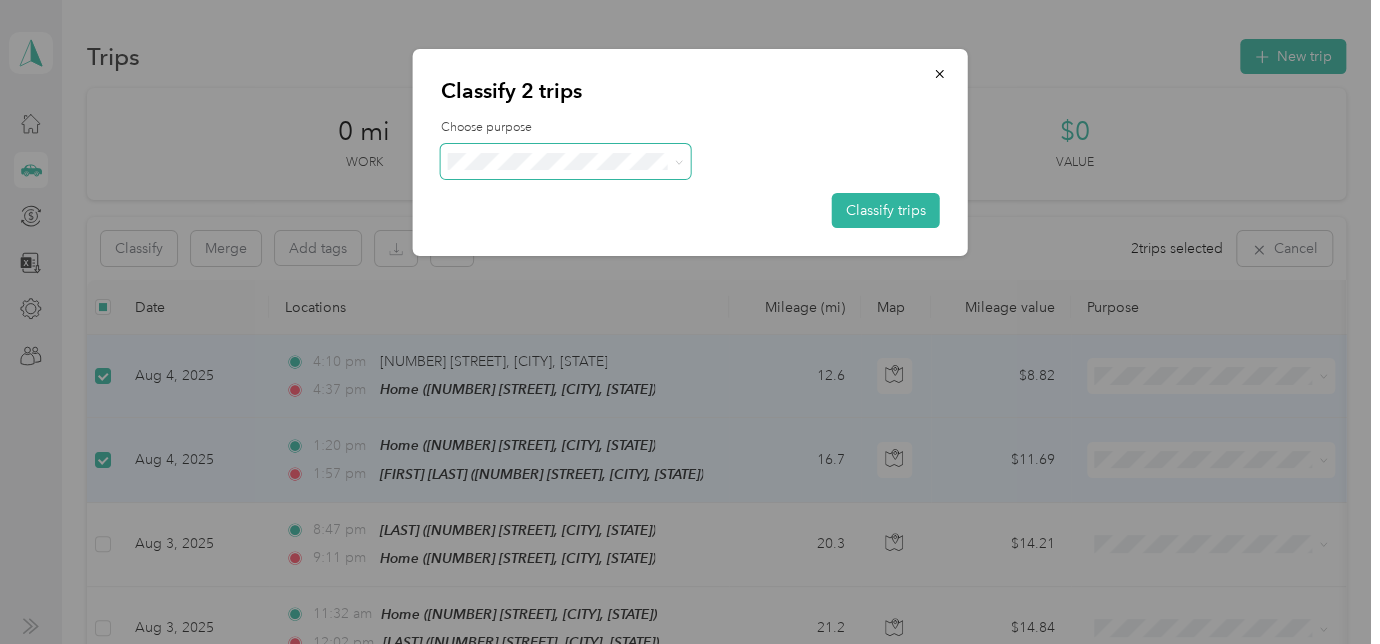 click 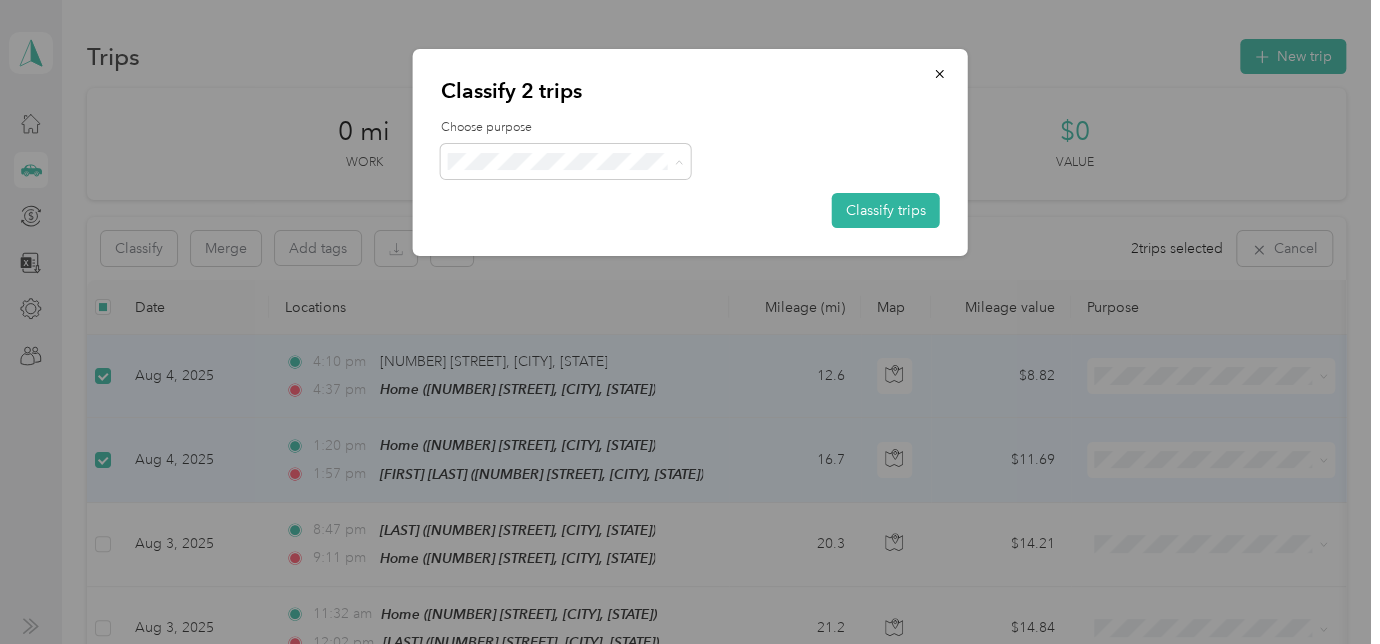 click on "Personal" at bounding box center (583, 233) 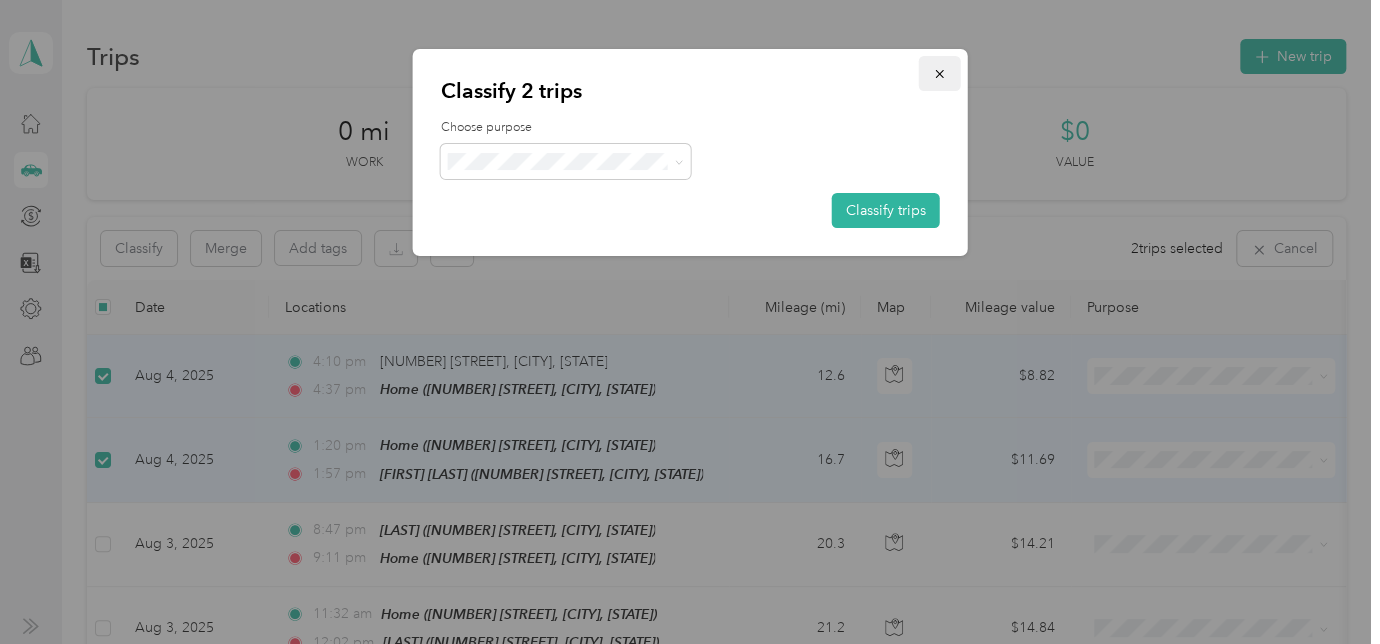 click 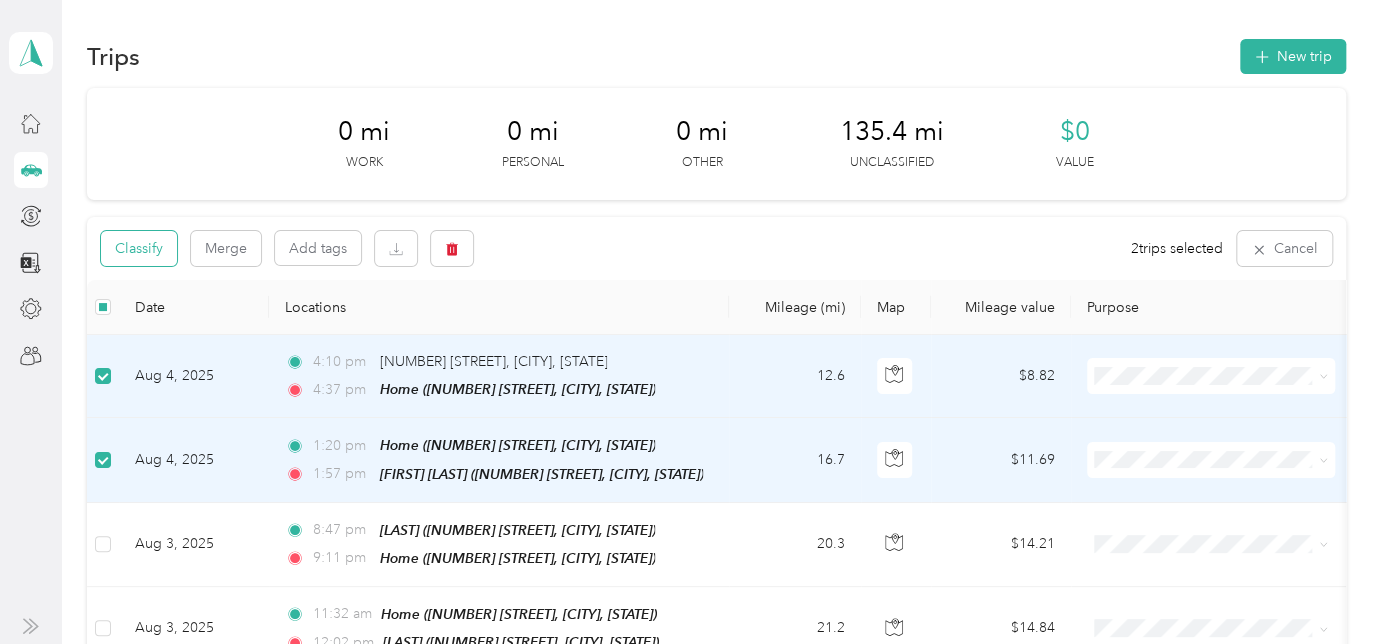 click on "Classify" at bounding box center [139, 248] 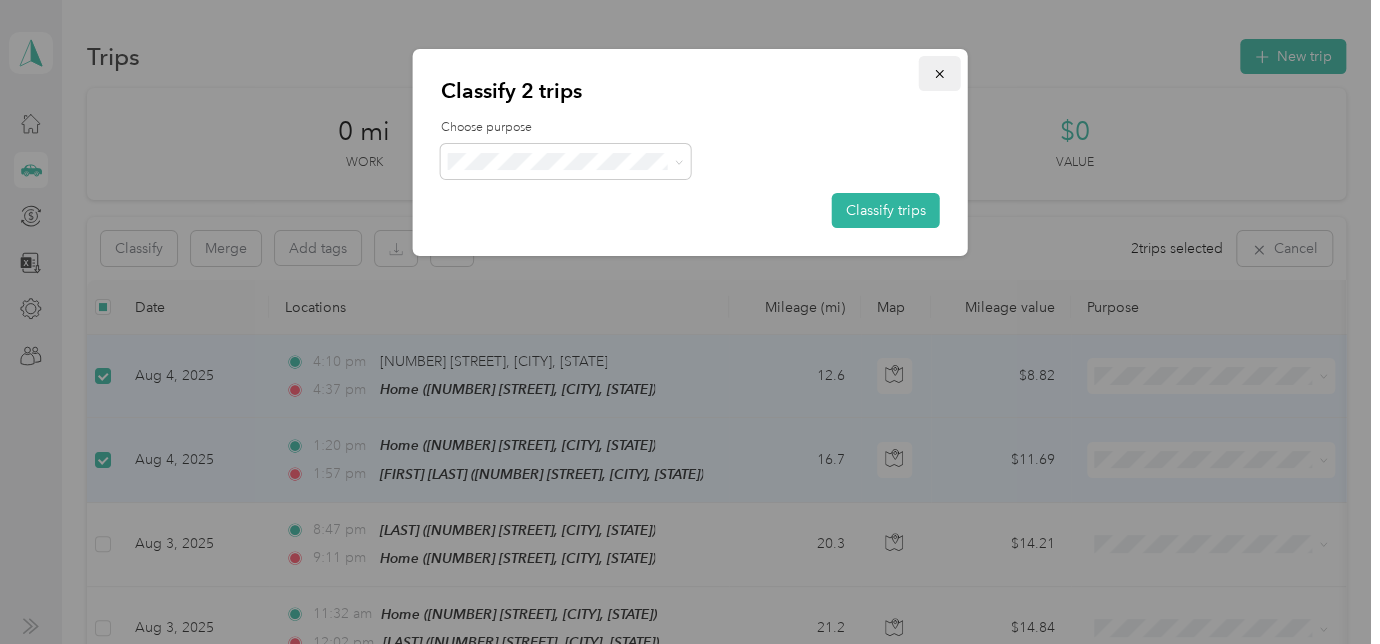 click 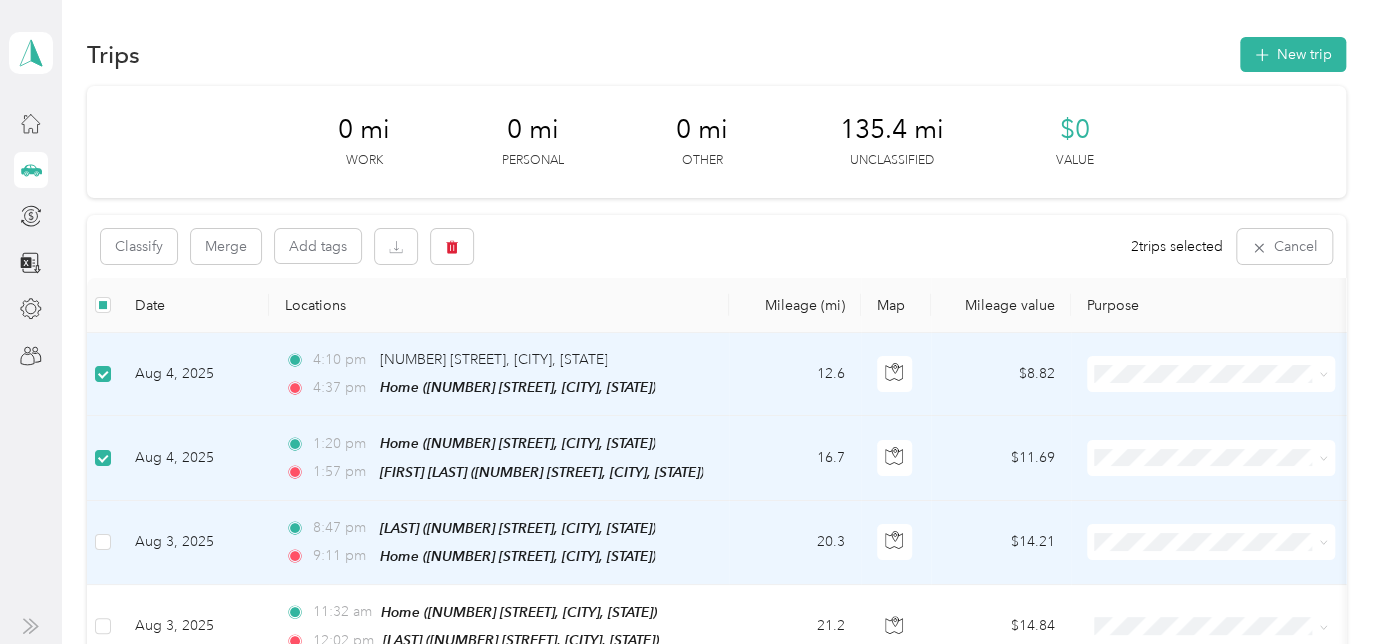 scroll, scrollTop: 0, scrollLeft: 0, axis: both 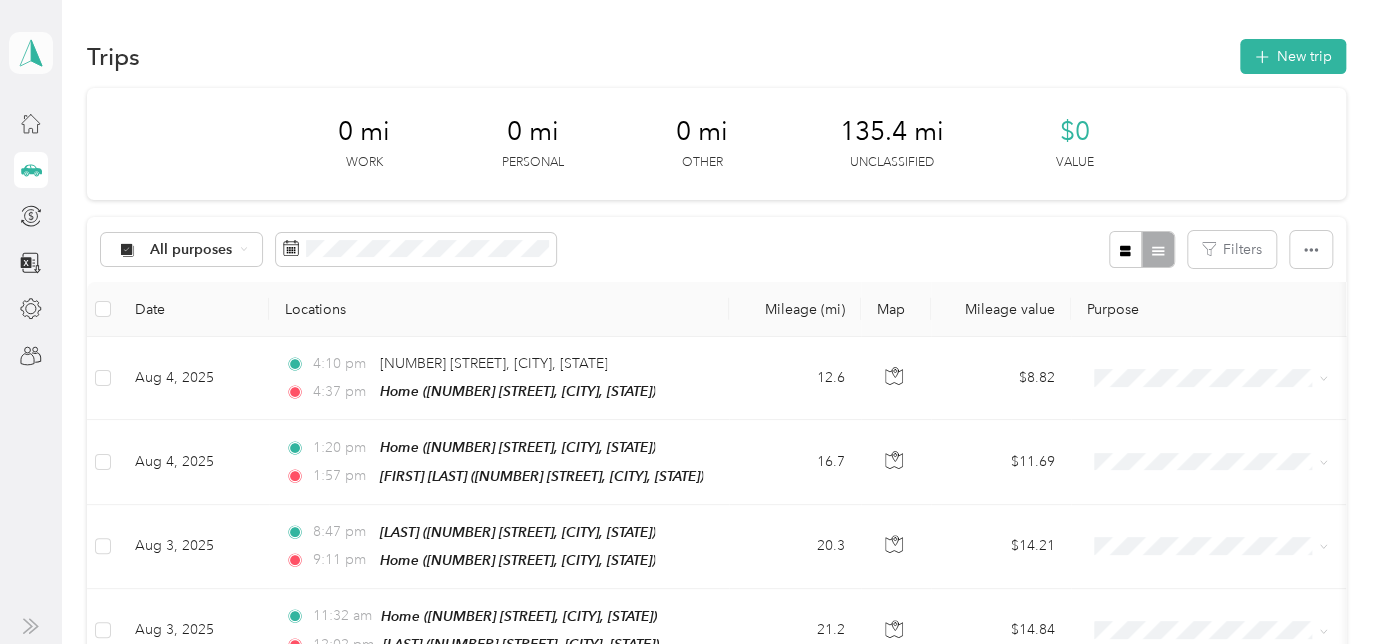 click 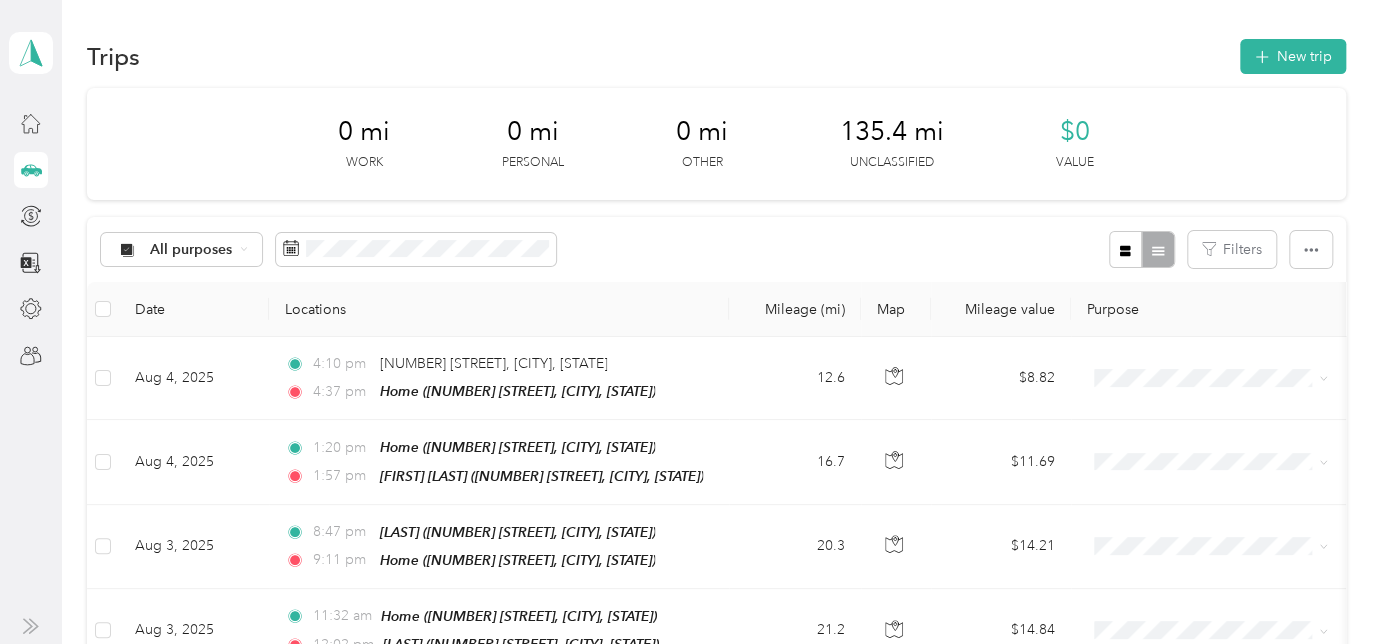 click on "Log out" at bounding box center (161, 153) 